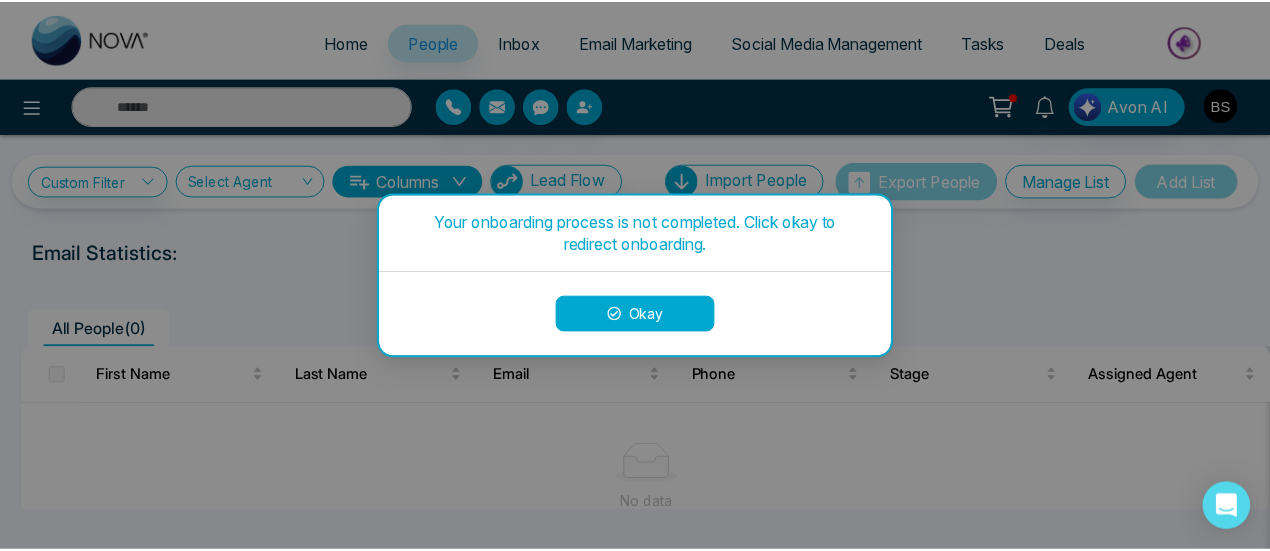 scroll, scrollTop: 0, scrollLeft: 0, axis: both 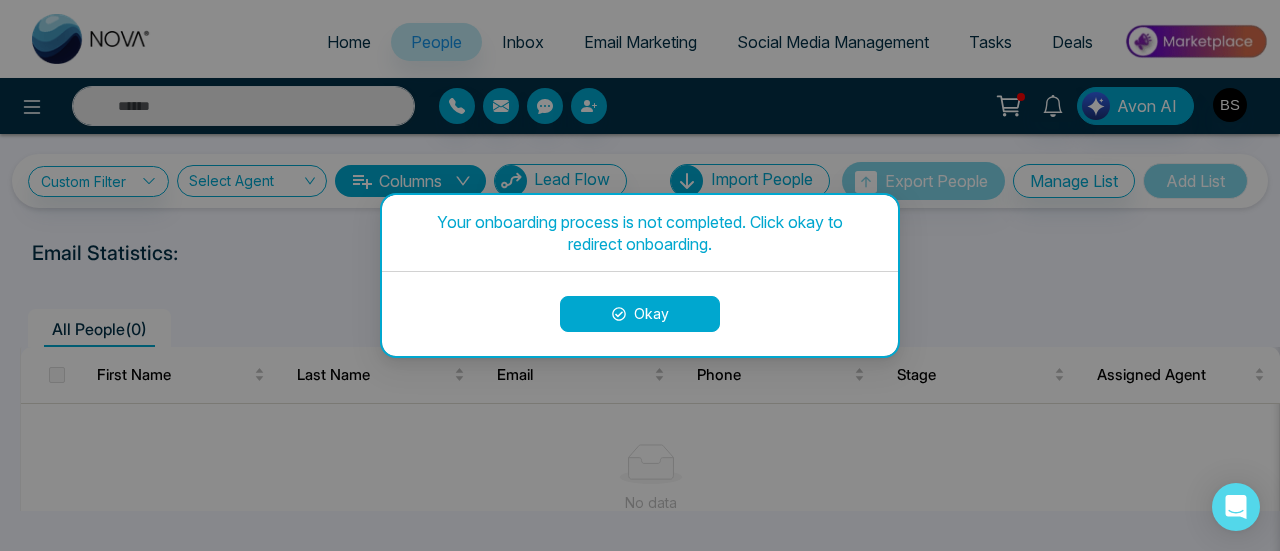 click 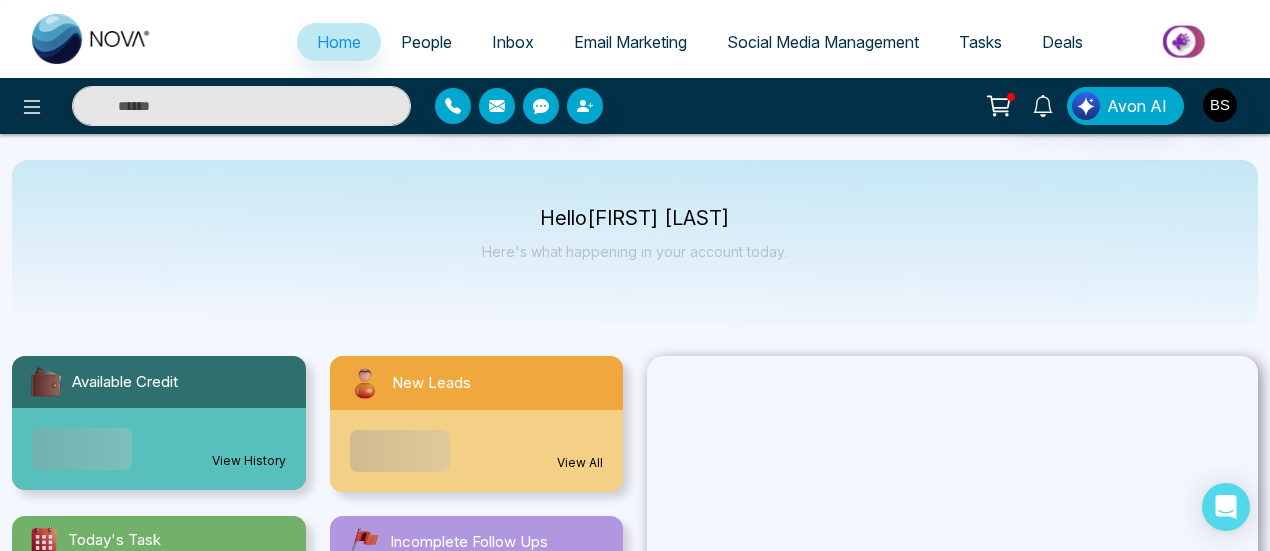 select on "*" 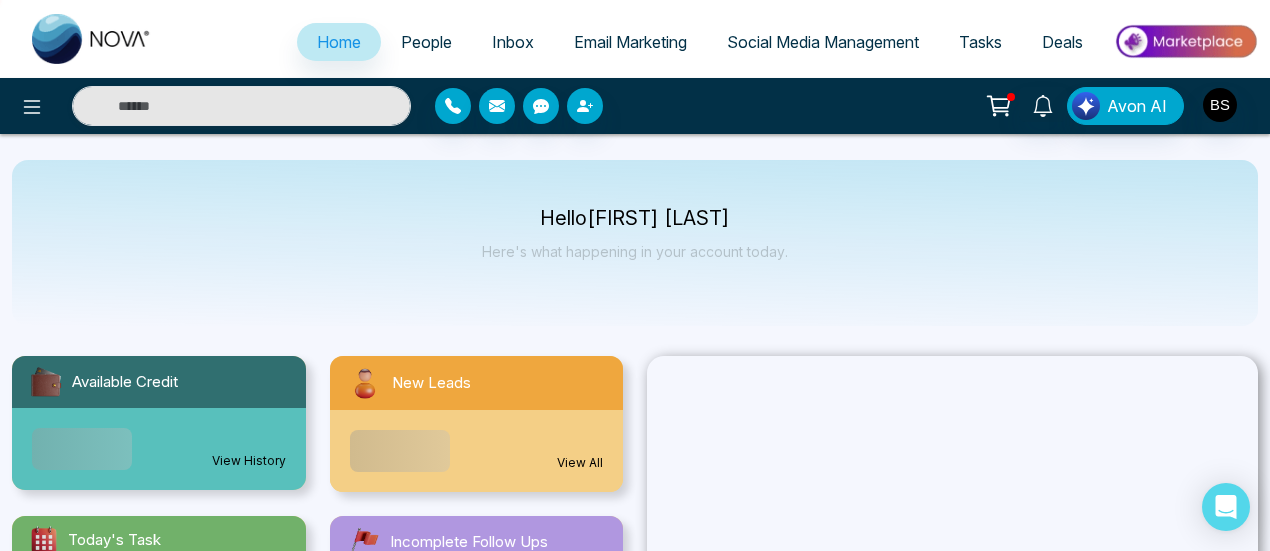 select on "*" 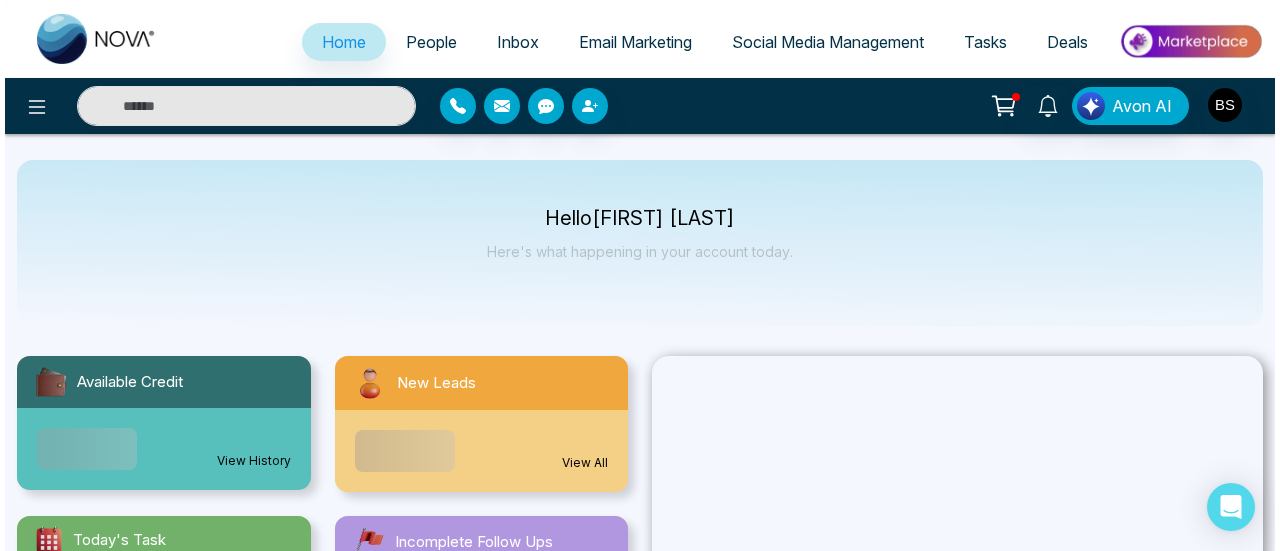 scroll, scrollTop: 0, scrollLeft: 0, axis: both 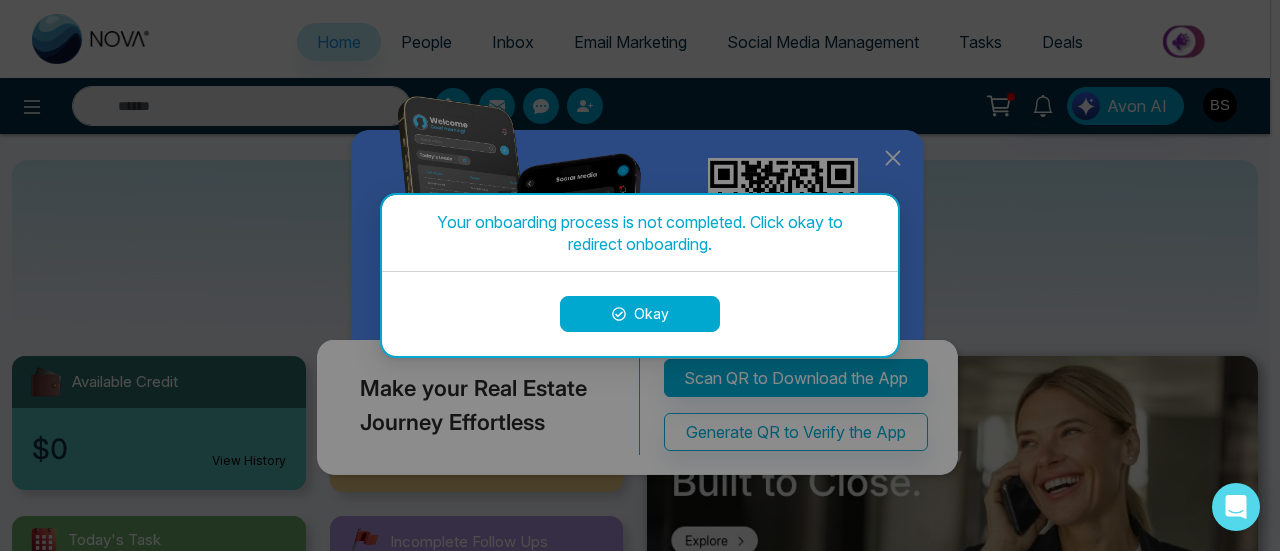 click on "Okay" at bounding box center (640, 314) 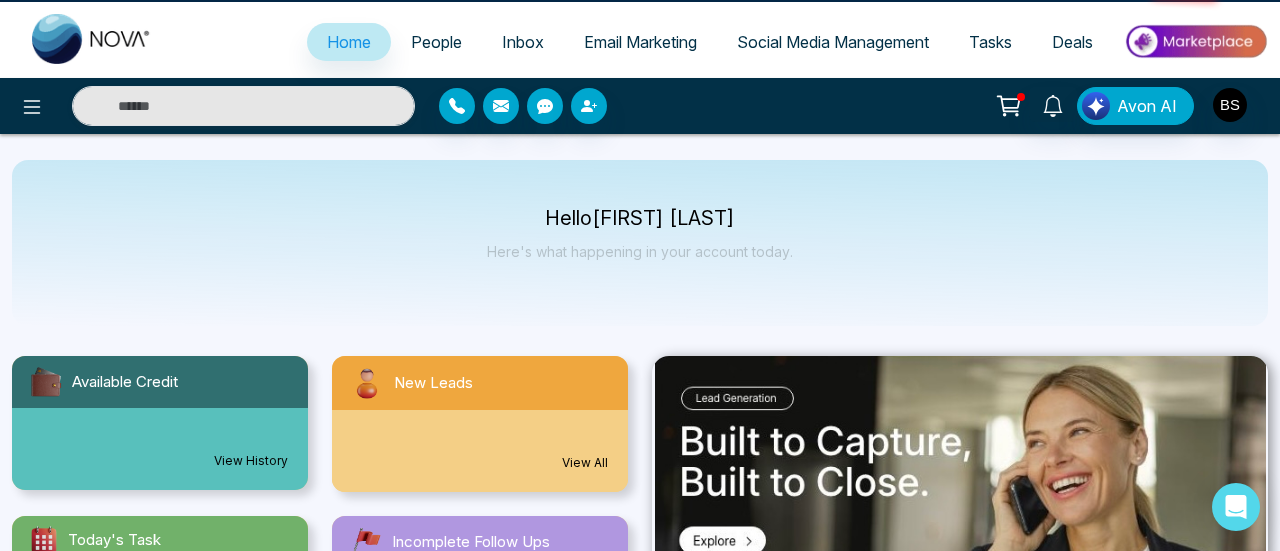select on "*" 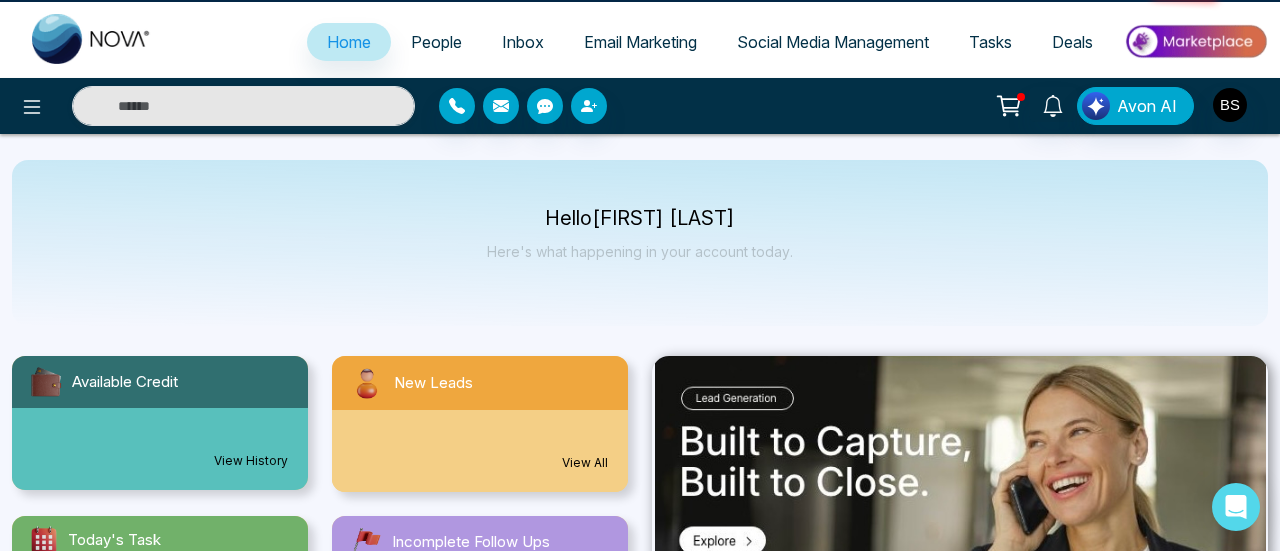 select on "*" 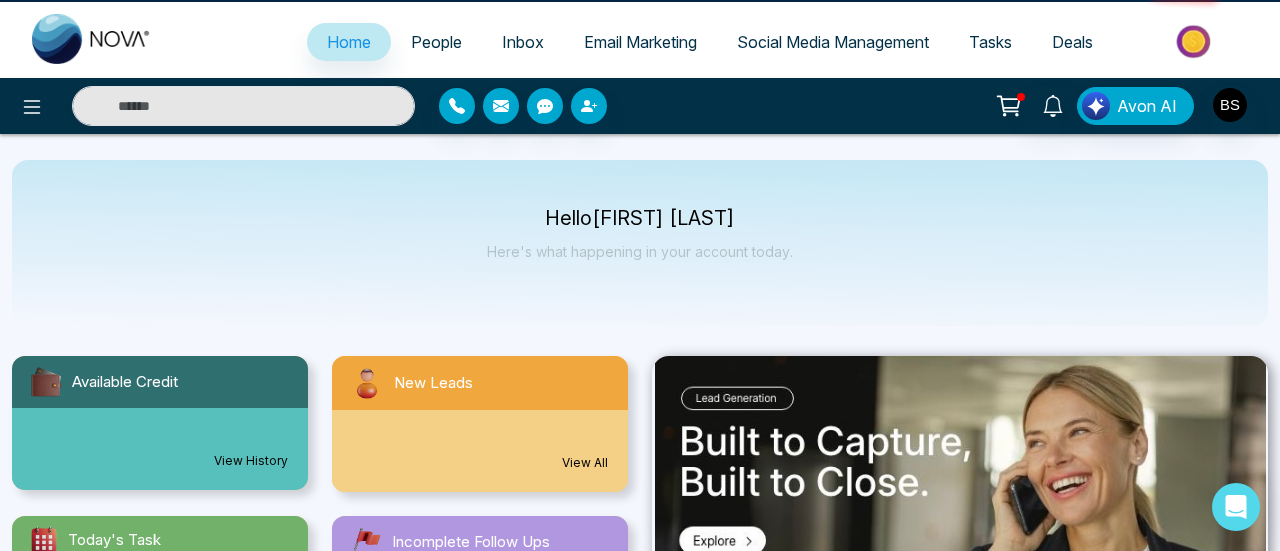 scroll, scrollTop: 0, scrollLeft: 0, axis: both 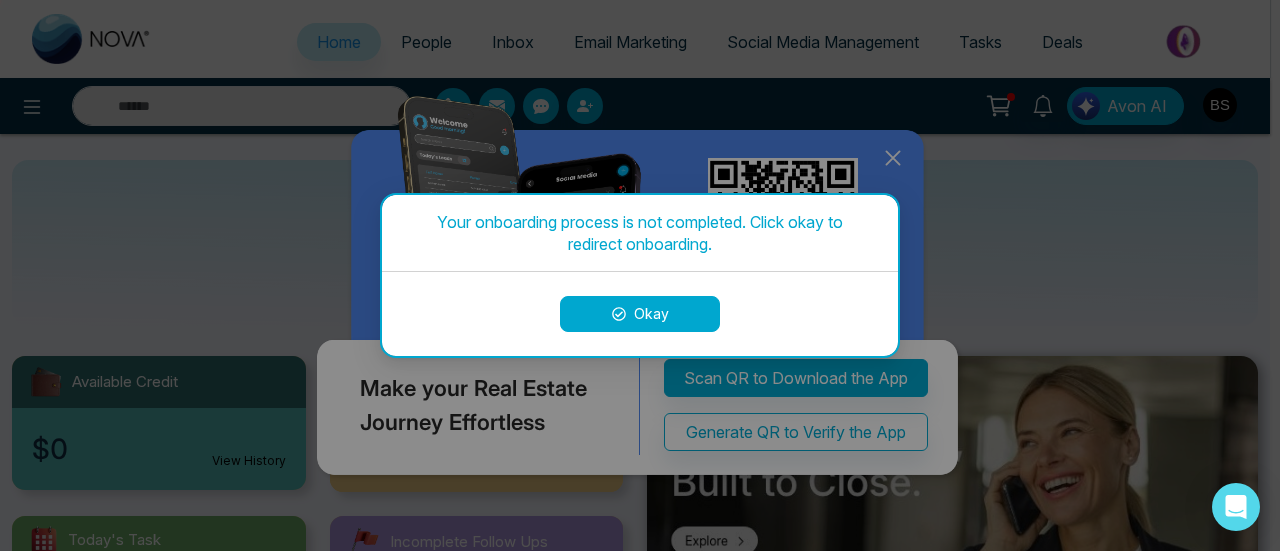 click on "Okay" at bounding box center [640, 314] 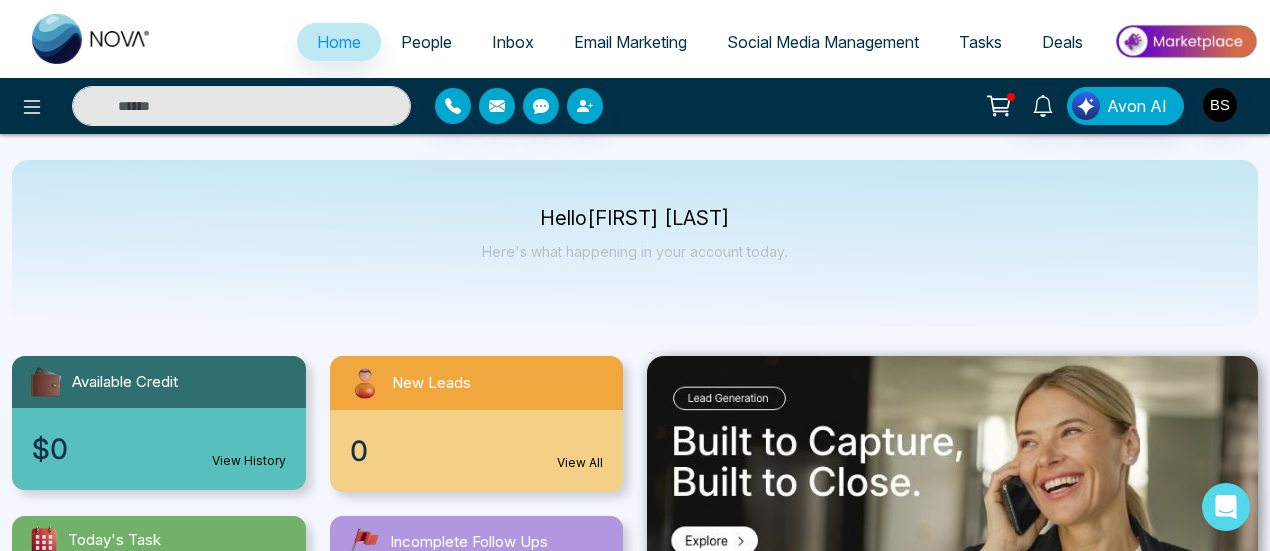 select on "*" 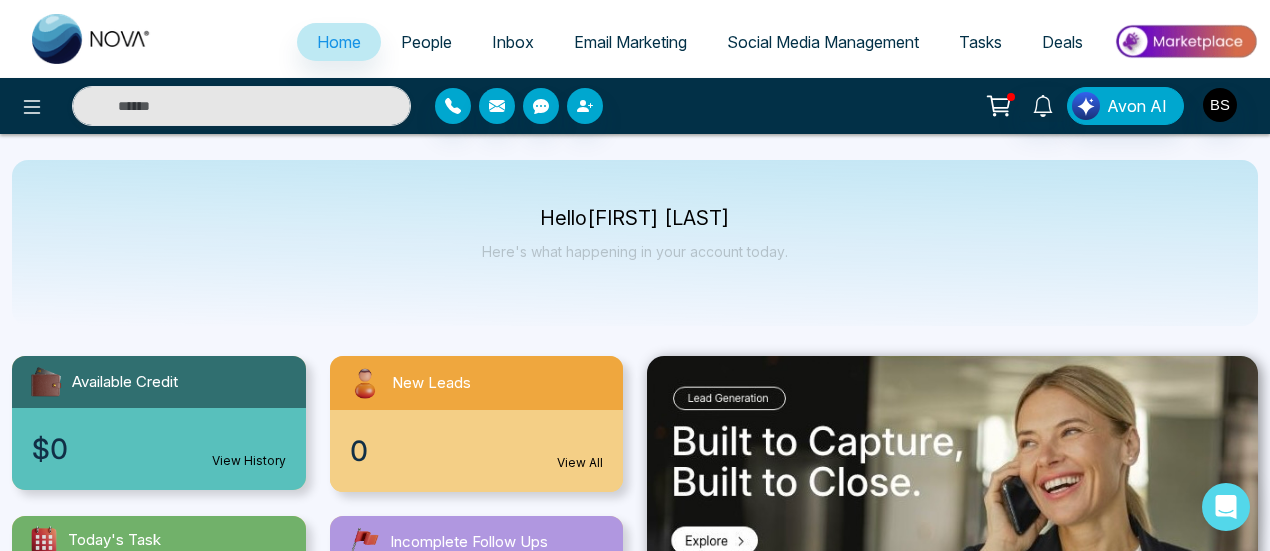 select on "*" 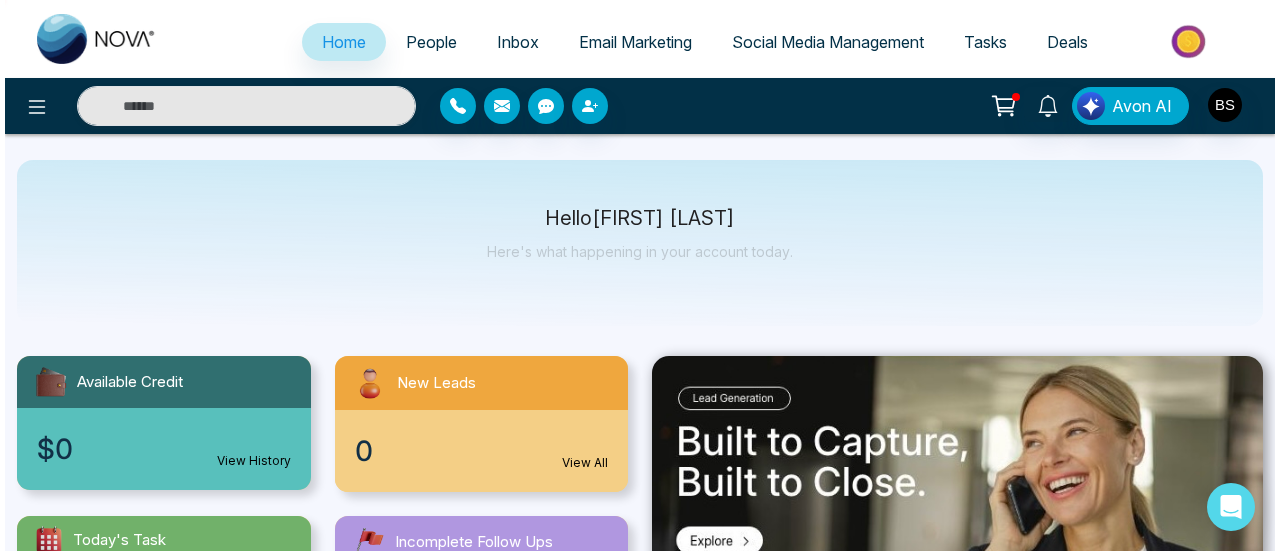 scroll, scrollTop: 100, scrollLeft: 0, axis: vertical 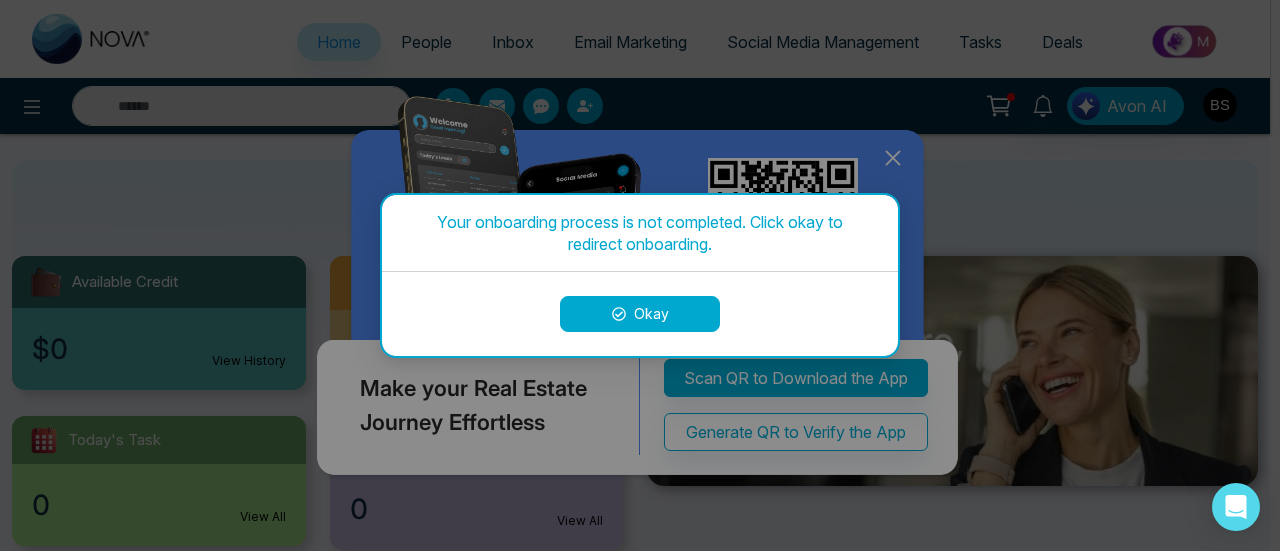 click on "Okay" at bounding box center (640, 314) 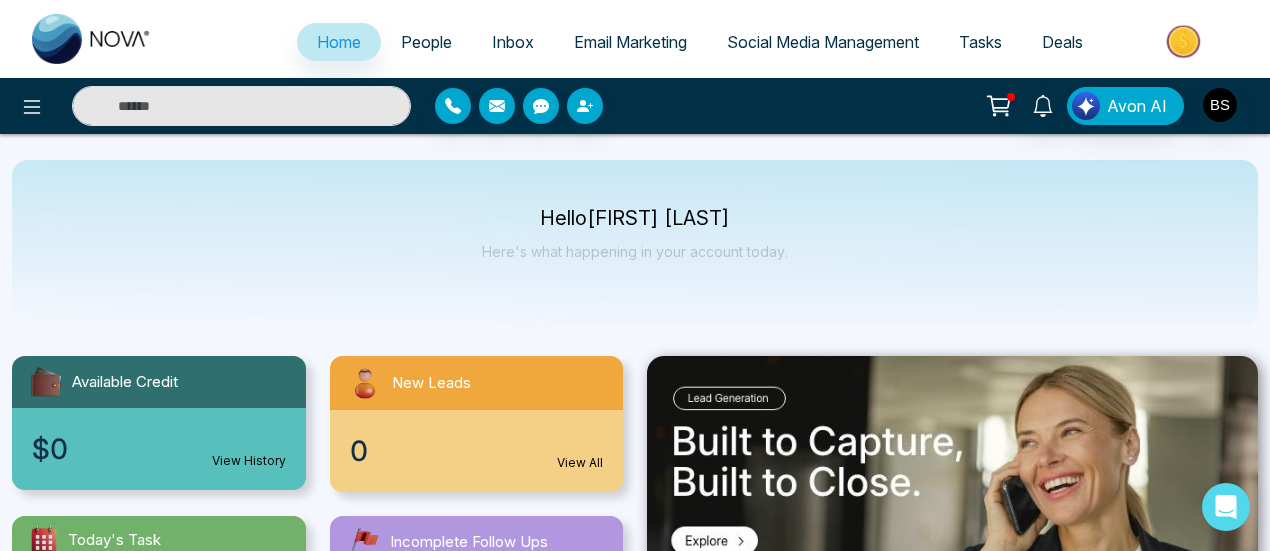 select on "*" 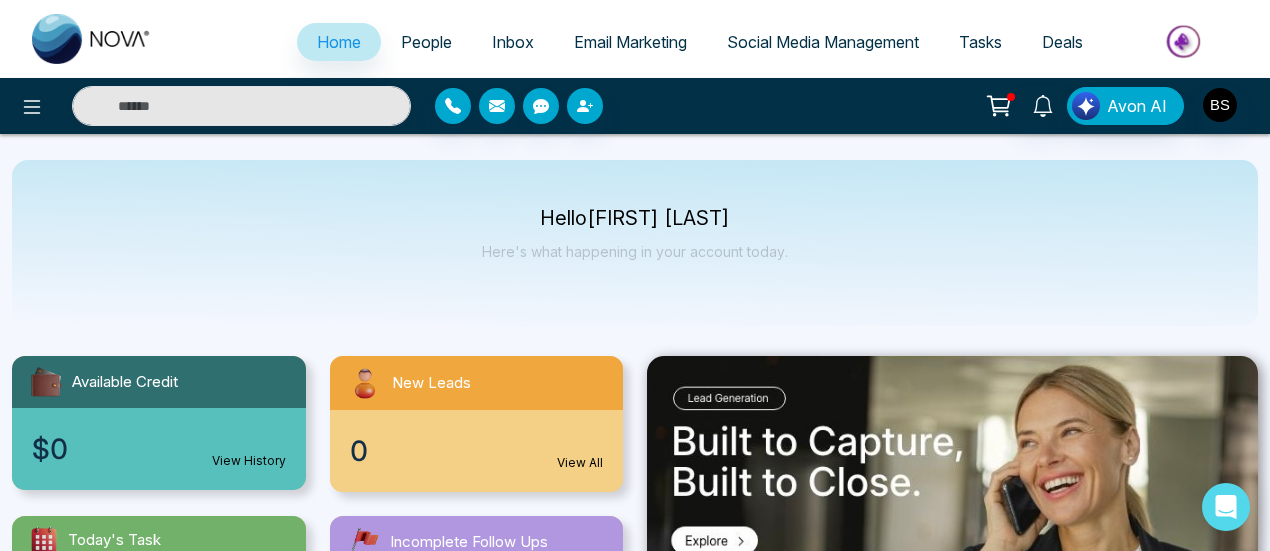 select on "*" 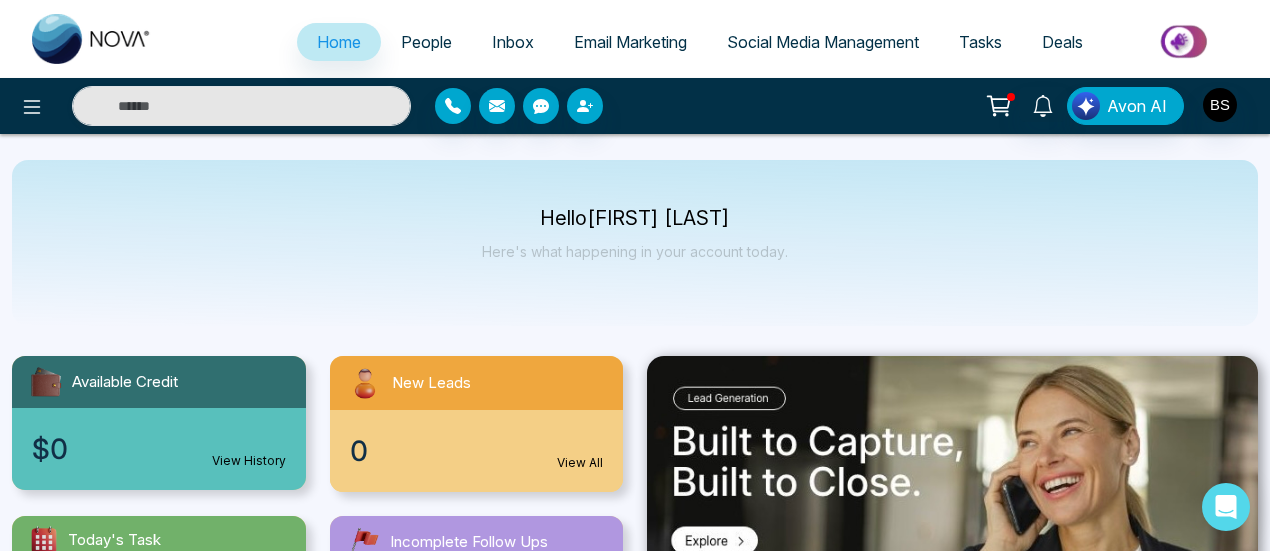 scroll, scrollTop: 0, scrollLeft: 0, axis: both 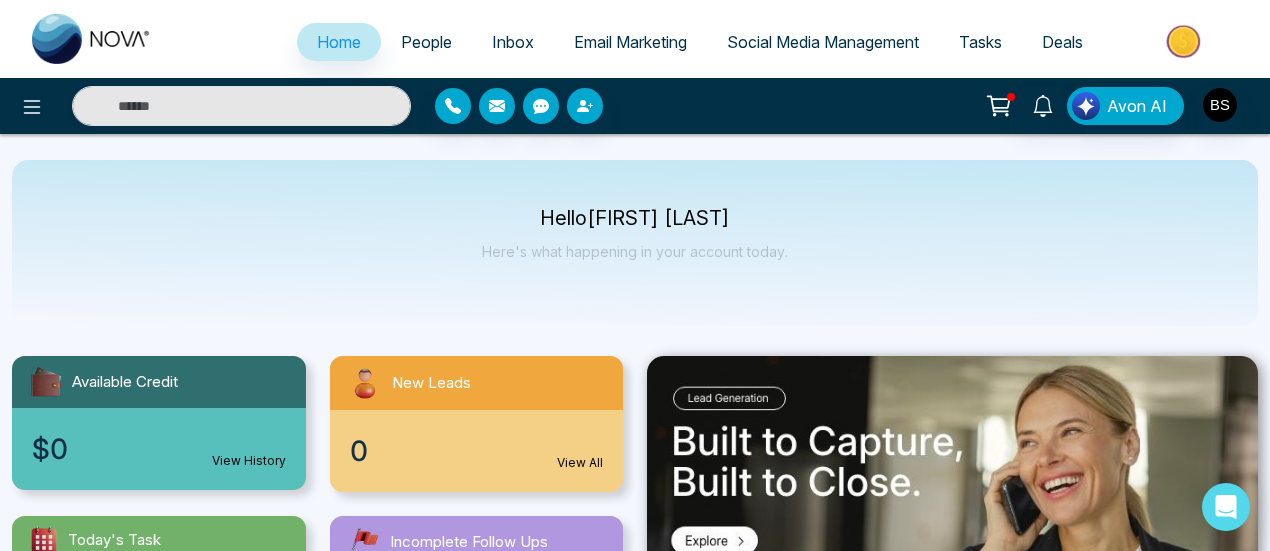 select on "*" 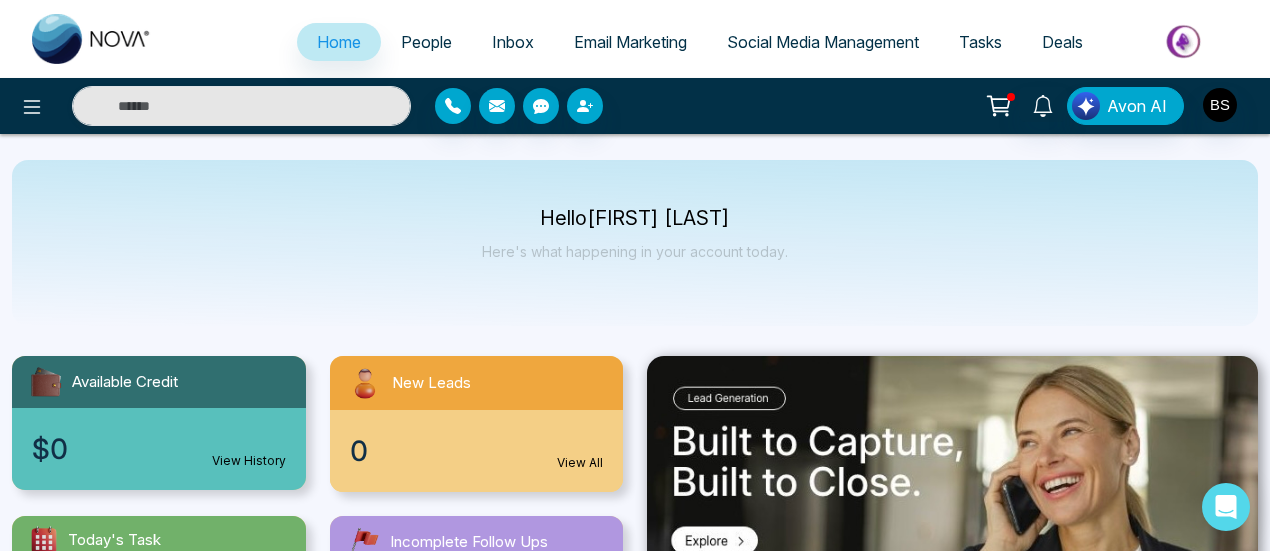 select on "*" 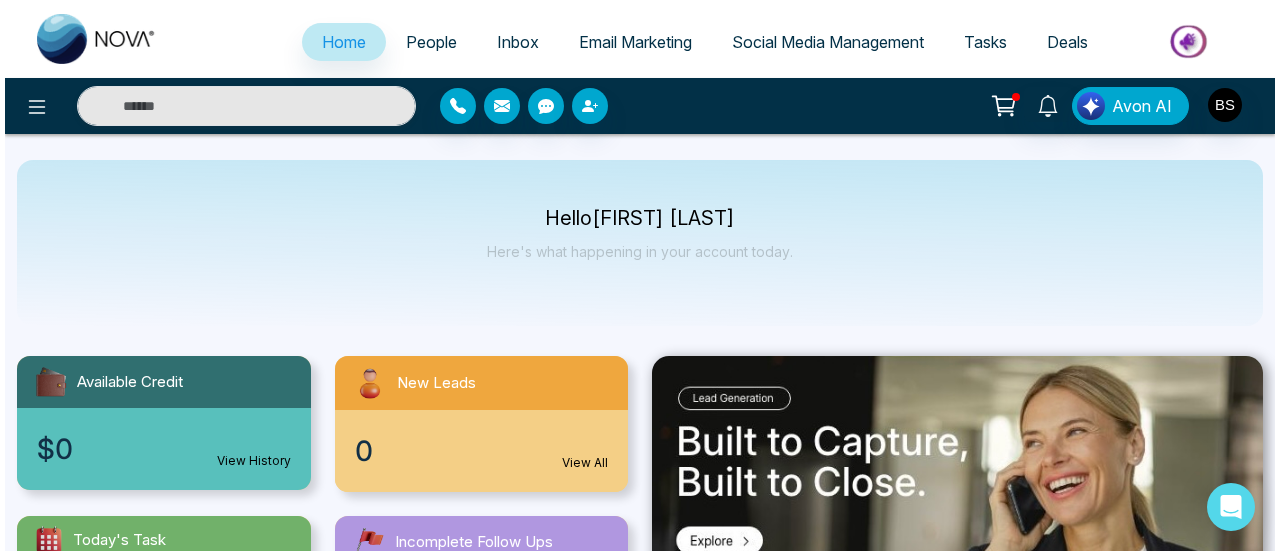 scroll, scrollTop: 0, scrollLeft: 0, axis: both 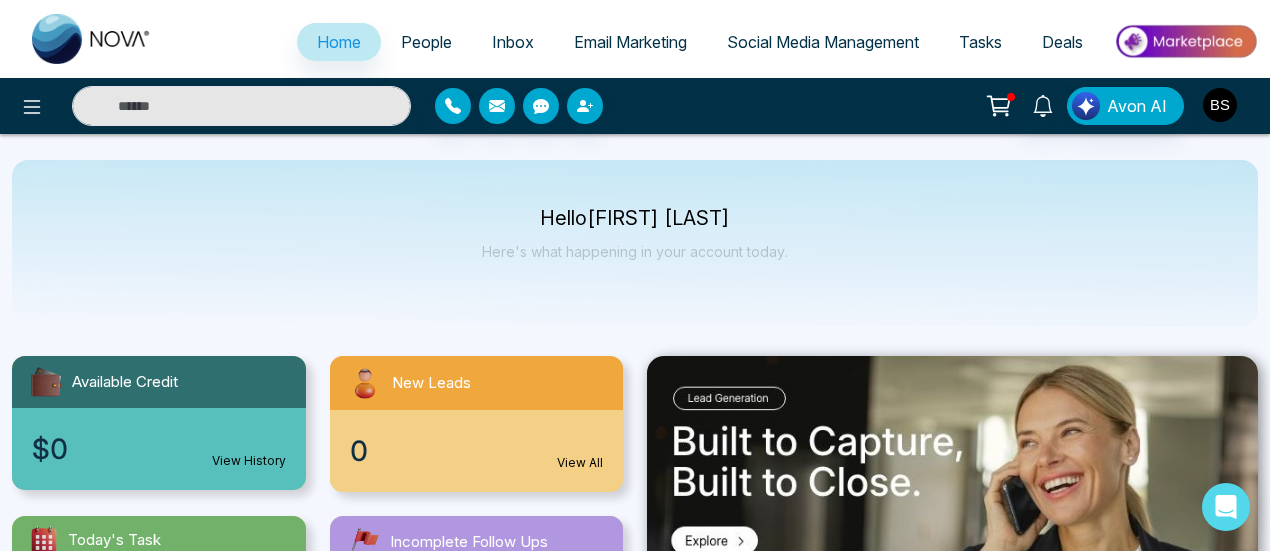 click at bounding box center (1220, 105) 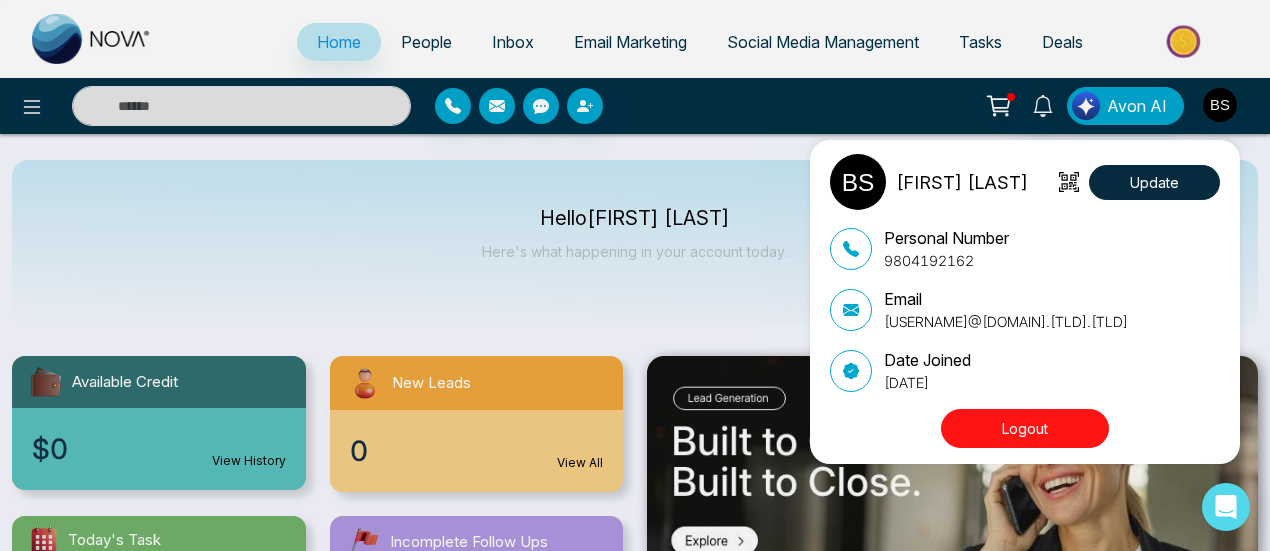 click on "Logout" at bounding box center (1025, 428) 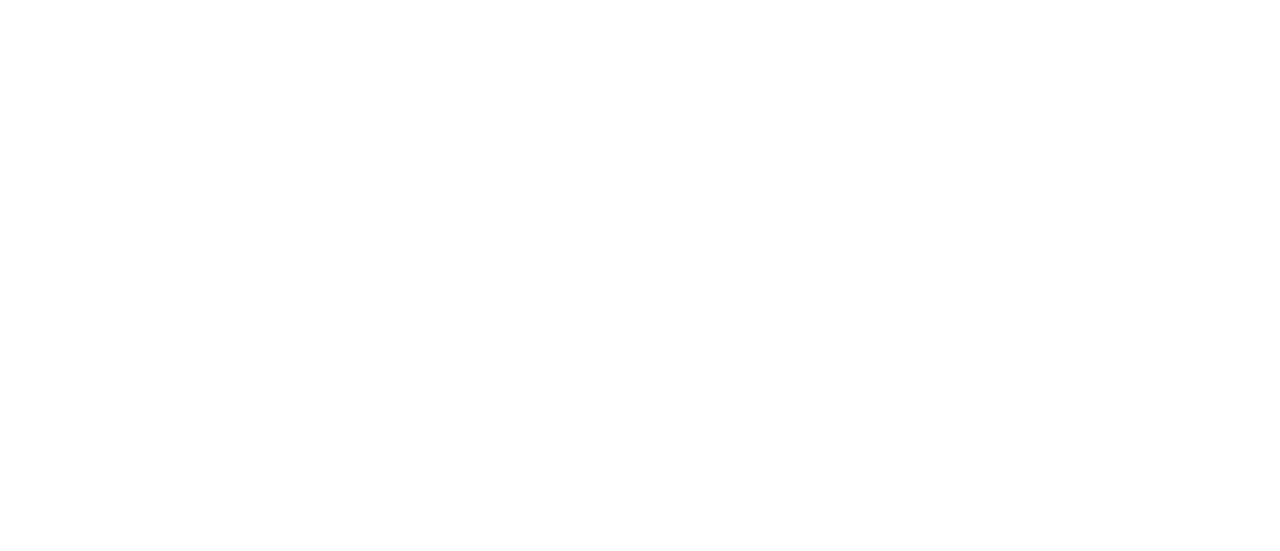 scroll, scrollTop: 0, scrollLeft: 0, axis: both 